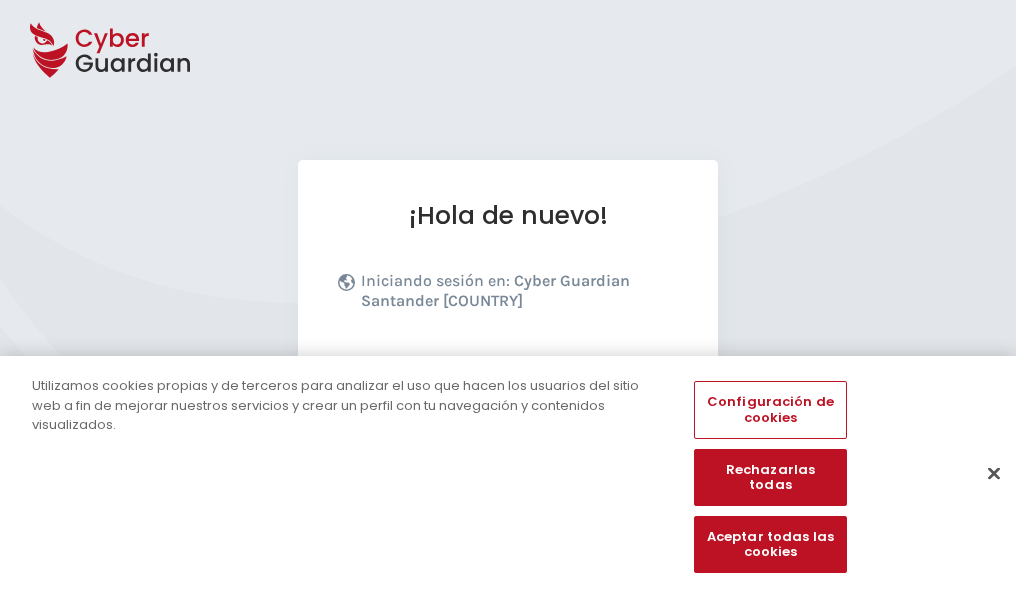 scroll, scrollTop: 245, scrollLeft: 0, axis: vertical 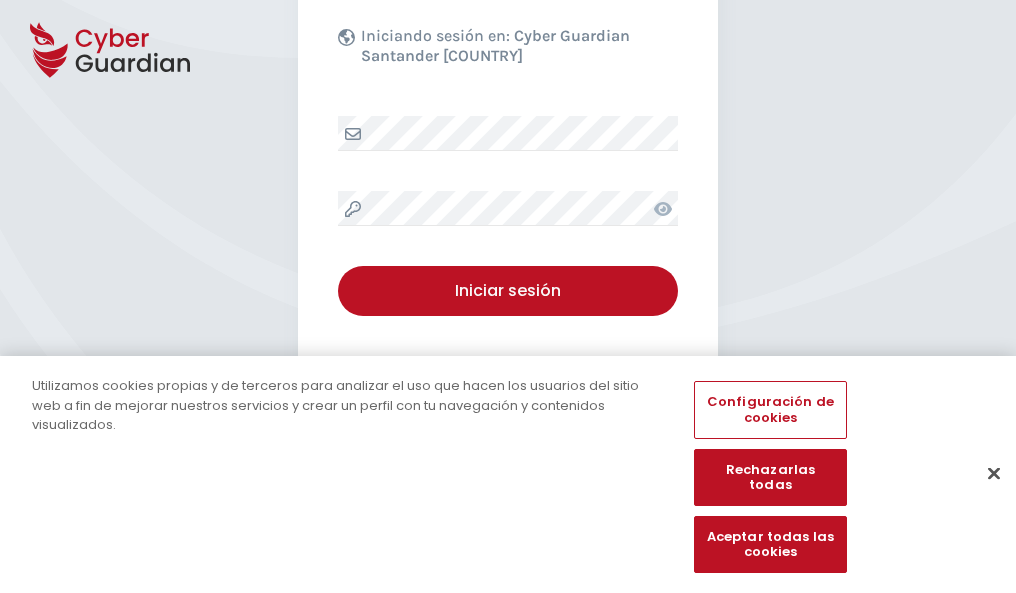 click at bounding box center [994, 473] 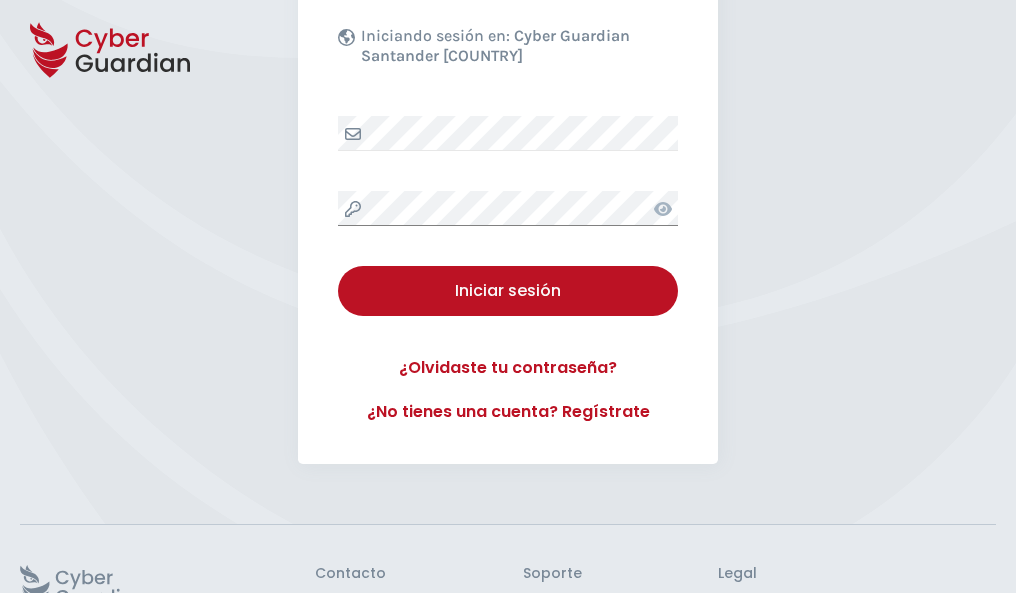 scroll, scrollTop: 389, scrollLeft: 0, axis: vertical 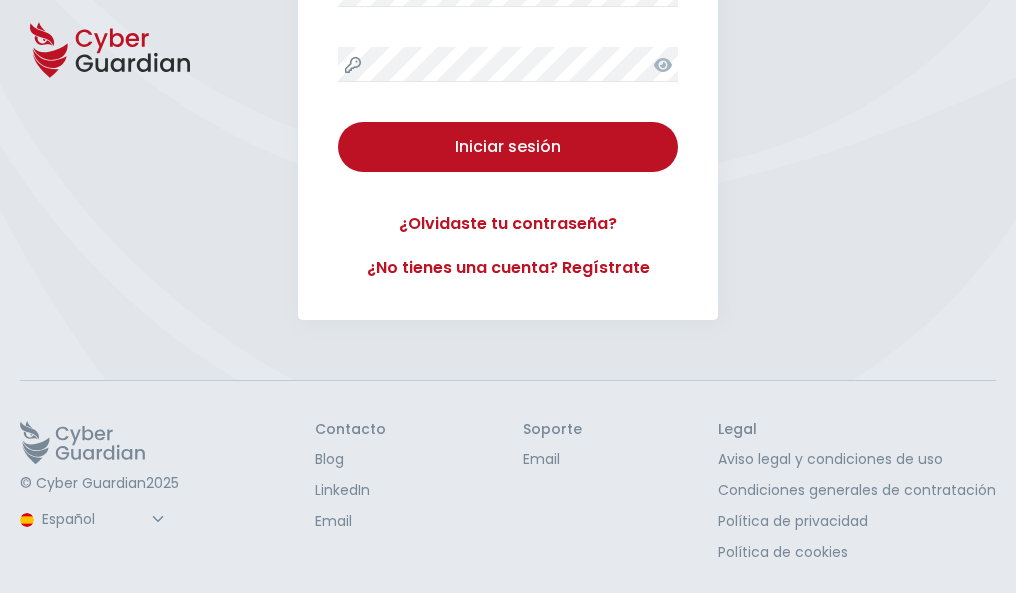 type 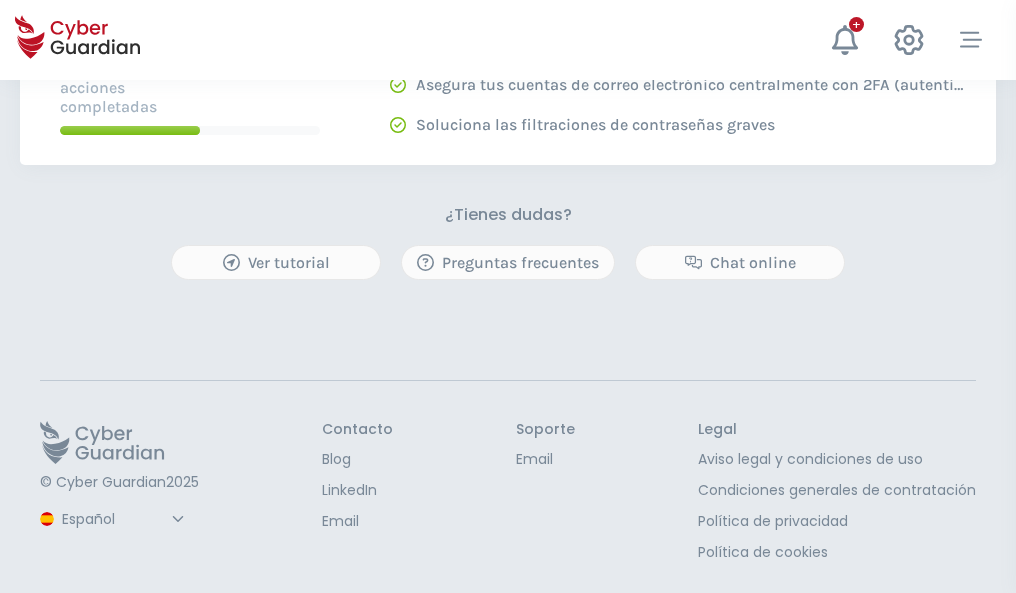 scroll, scrollTop: 0, scrollLeft: 0, axis: both 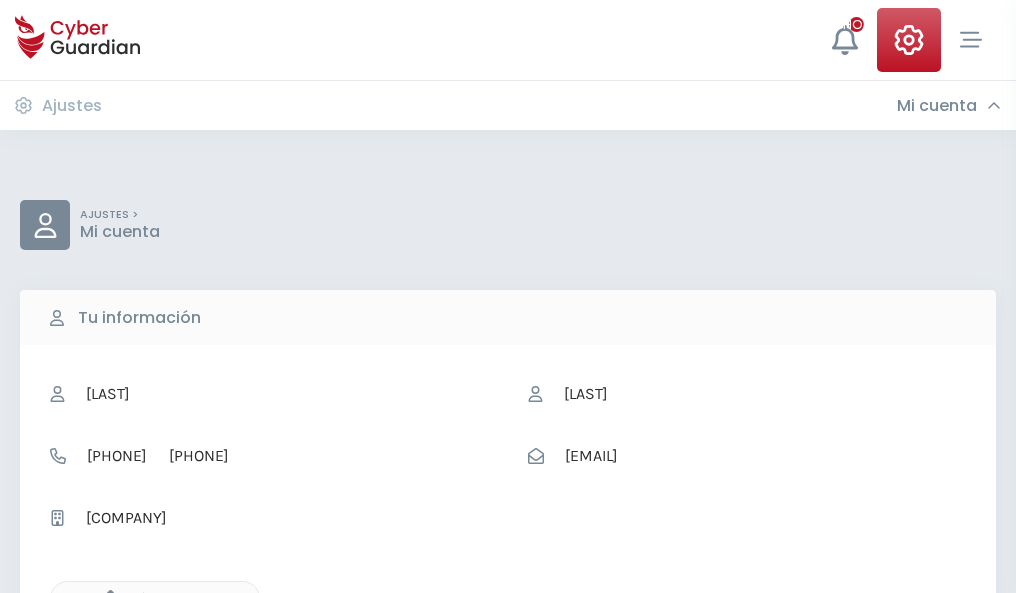 click 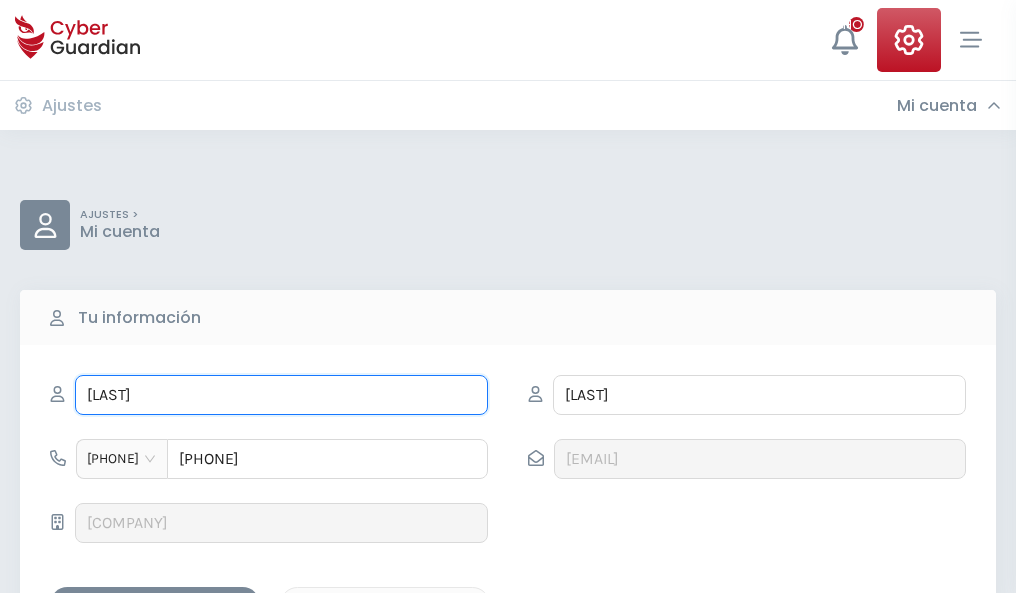 click on "EPIFANIO" at bounding box center (281, 395) 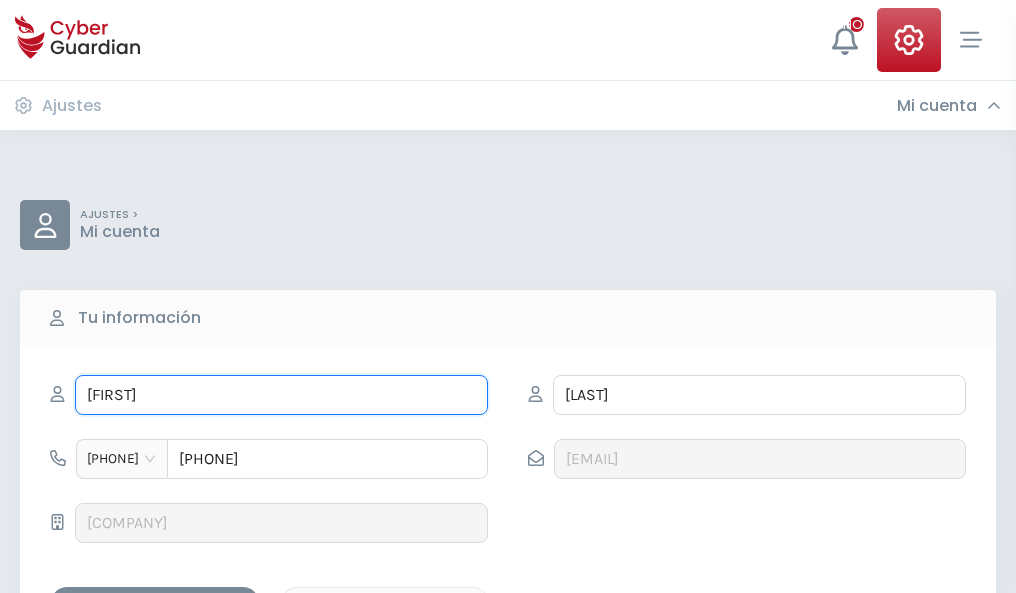 type on "Noé" 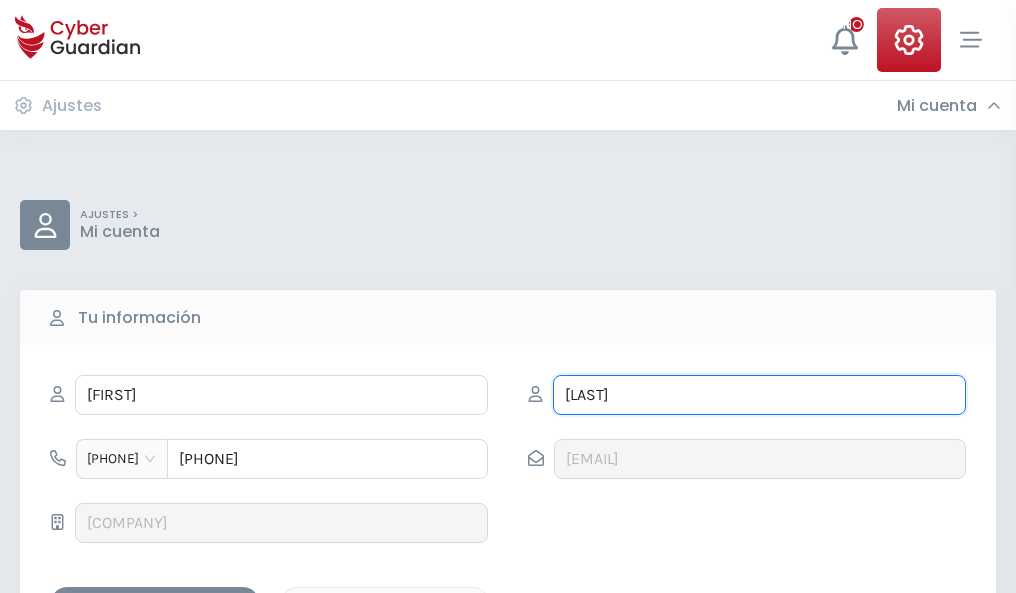 click on "MOYA" at bounding box center (759, 395) 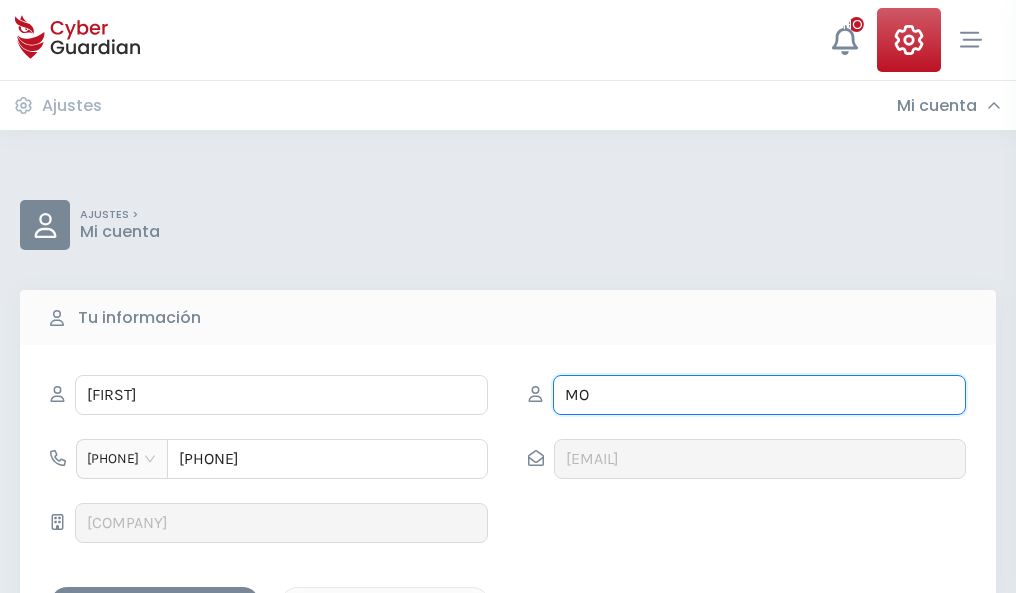 type on "M" 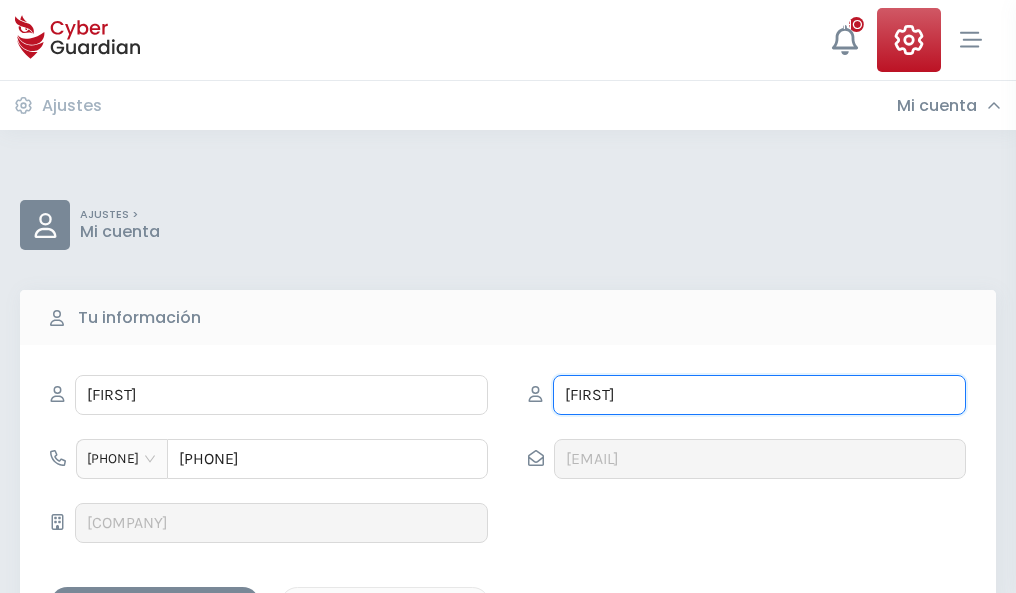 type on "Sanjuan" 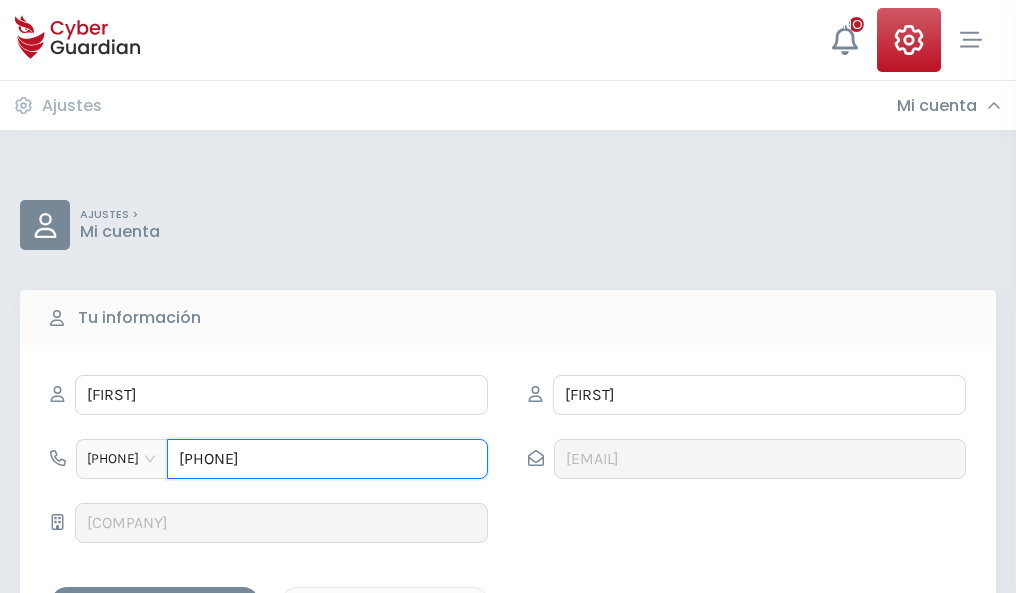 click on "711823451" at bounding box center [327, 459] 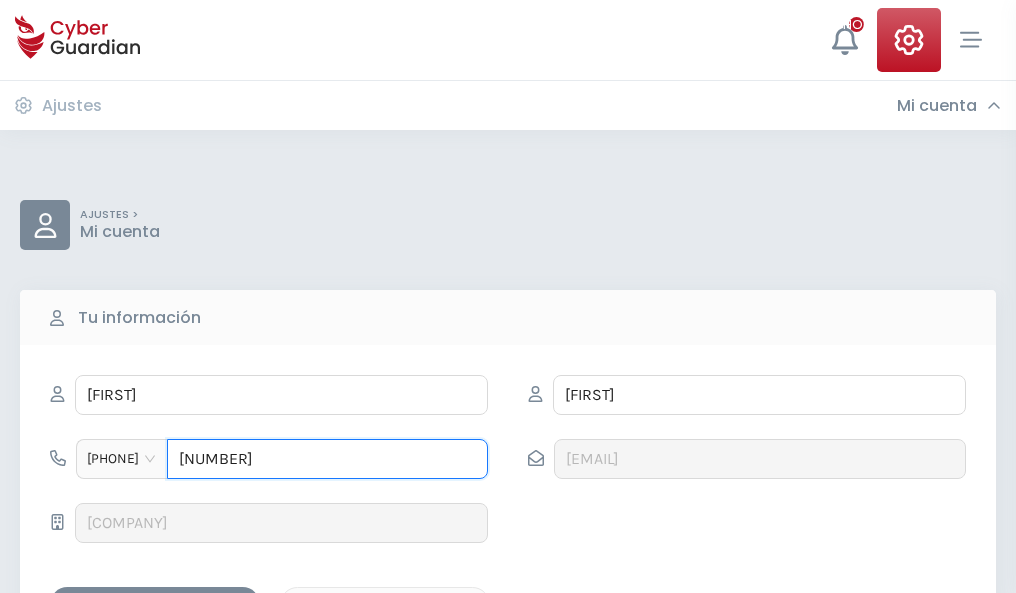 type on "7" 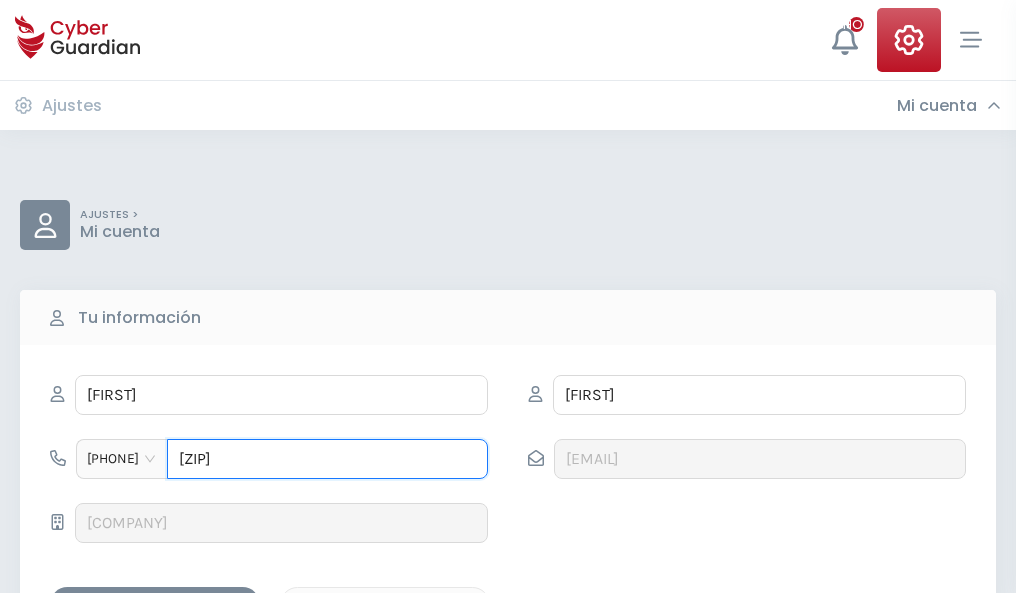 type on "928039108" 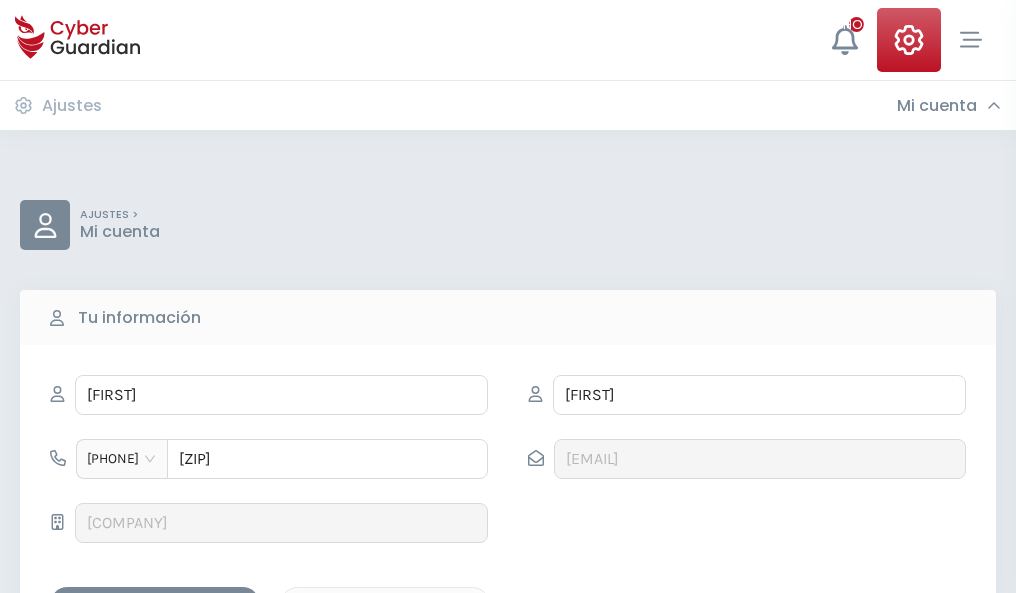 click on "Guardar cambios" at bounding box center [155, 604] 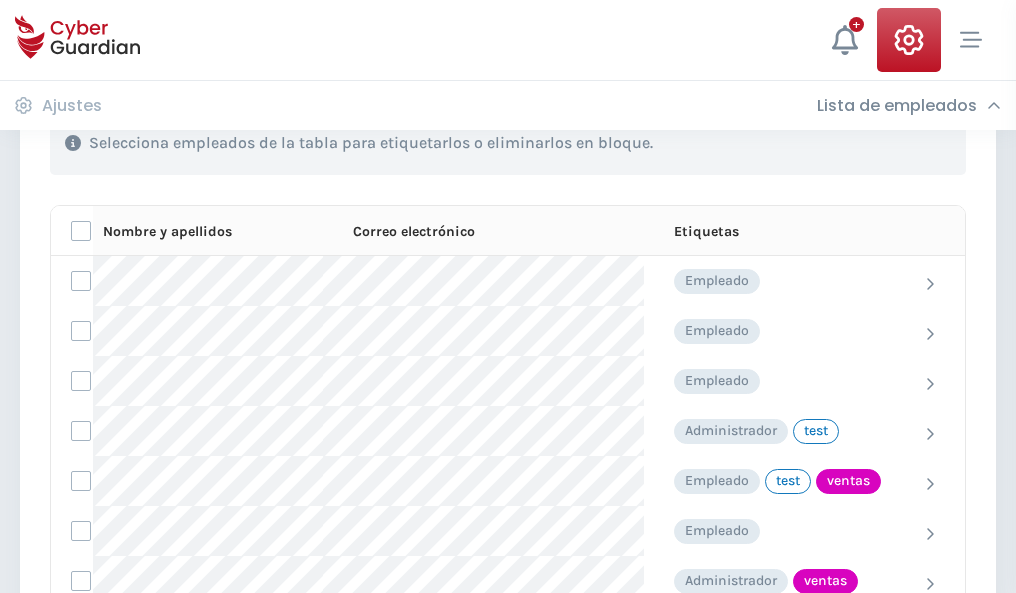 scroll, scrollTop: 906, scrollLeft: 0, axis: vertical 